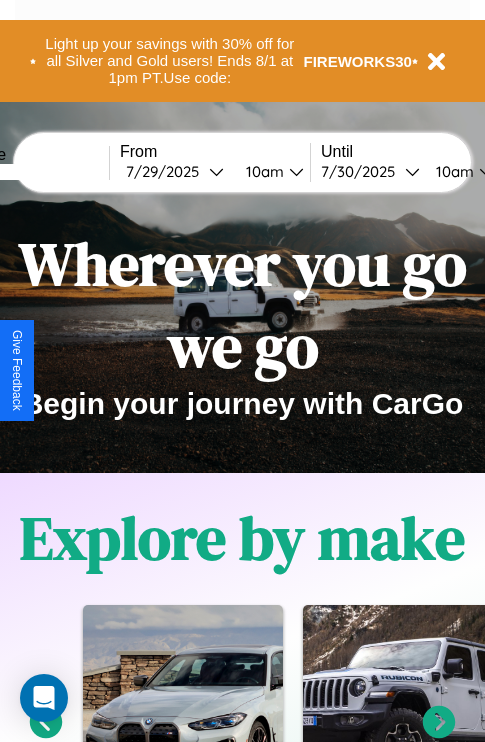 scroll, scrollTop: 757, scrollLeft: 0, axis: vertical 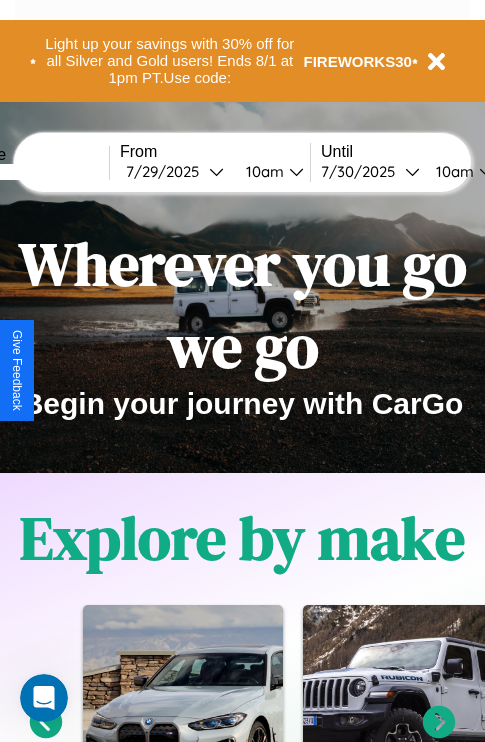 click at bounding box center [34, 172] 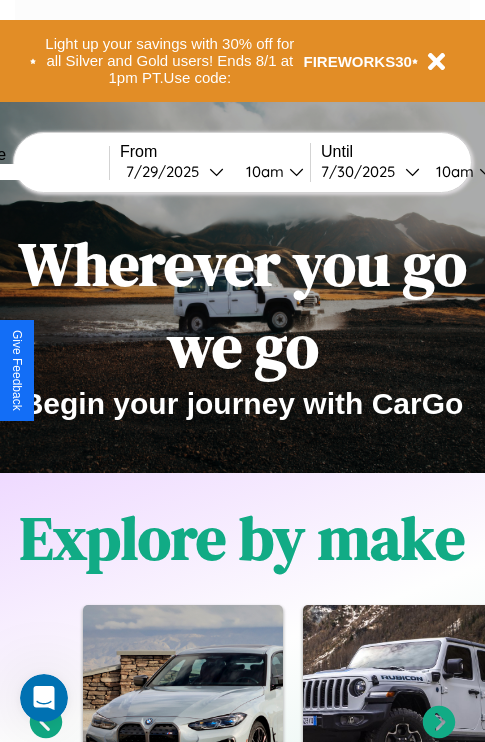type on "*****" 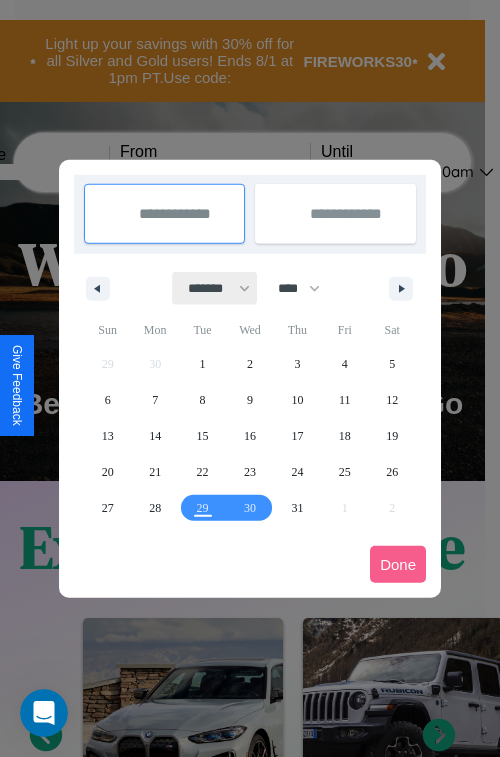 click on "******* ******** ***** ***** *** **** **** ****** ********* ******* ******** ********" at bounding box center (215, 288) 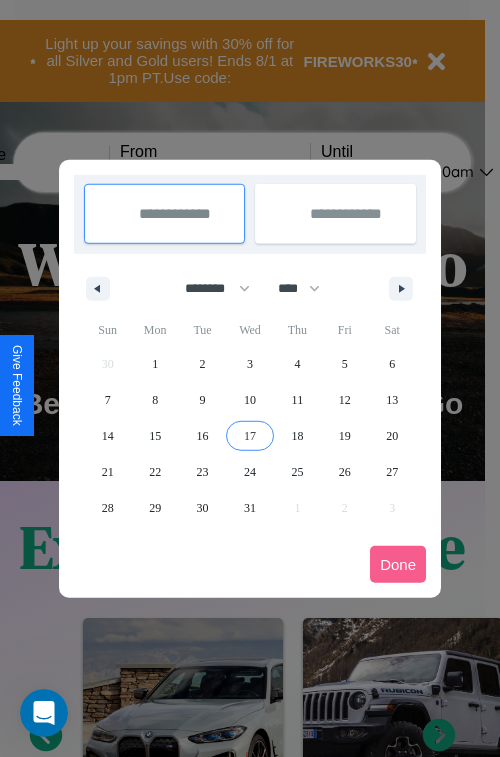 click on "17" at bounding box center [250, 436] 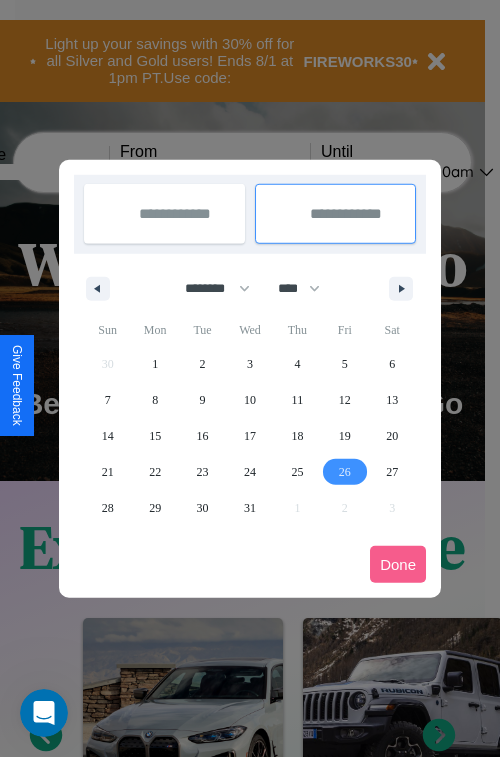 click on "26" at bounding box center [345, 472] 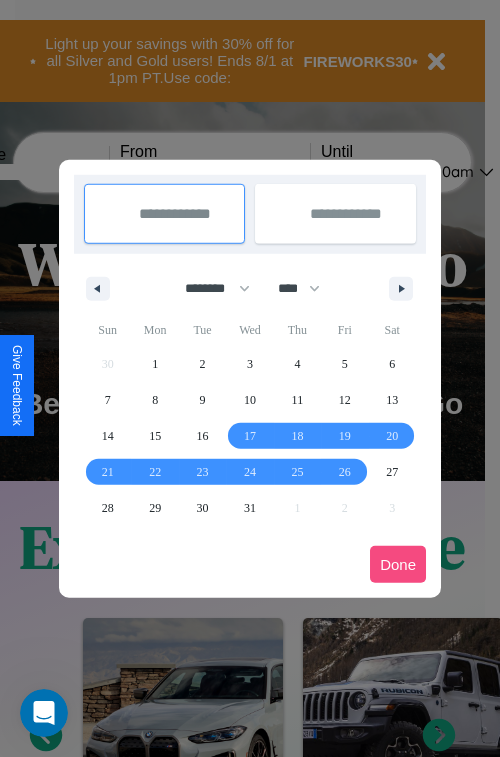click on "Done" at bounding box center [398, 564] 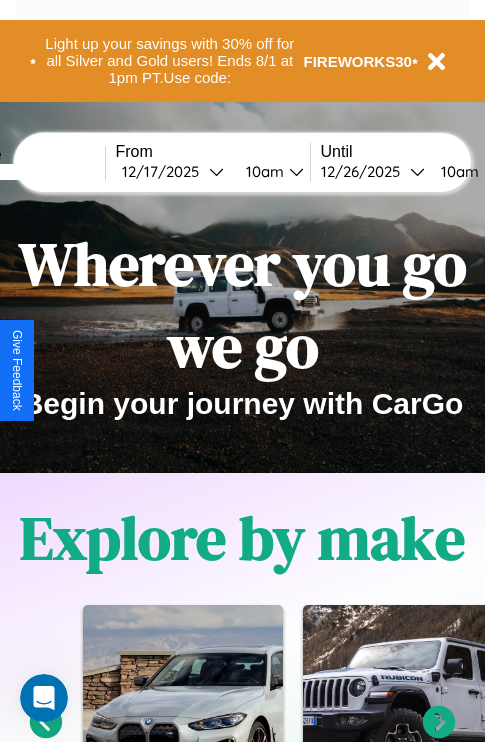 click on "10am" at bounding box center [457, 171] 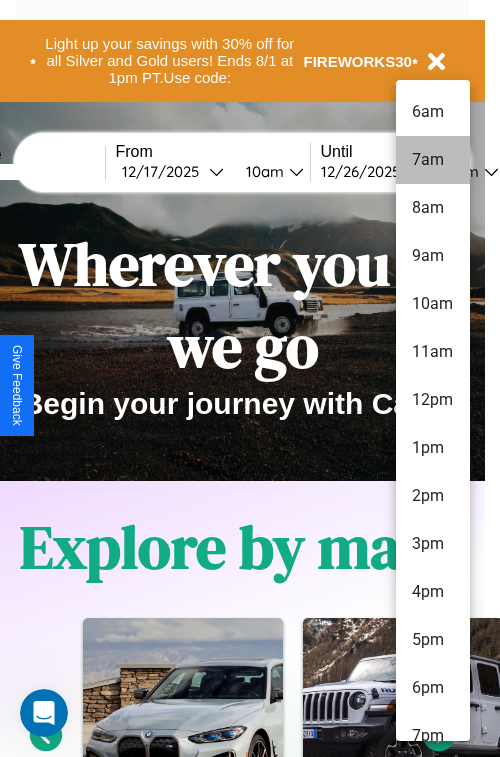 click on "7am" at bounding box center [433, 160] 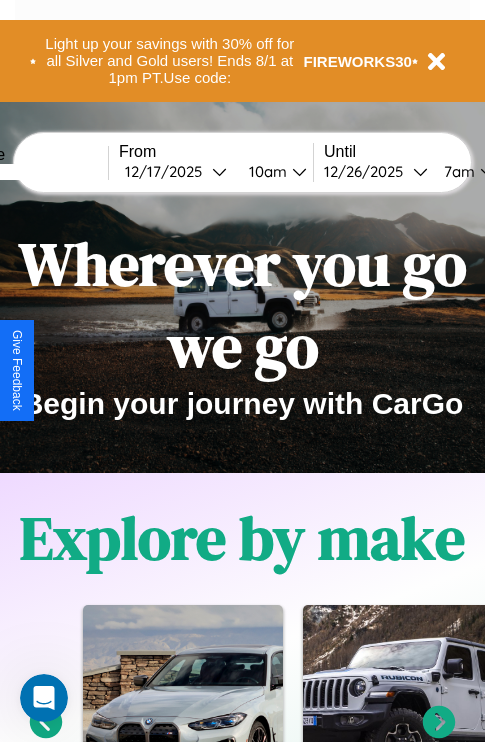 scroll, scrollTop: 0, scrollLeft: 78, axis: horizontal 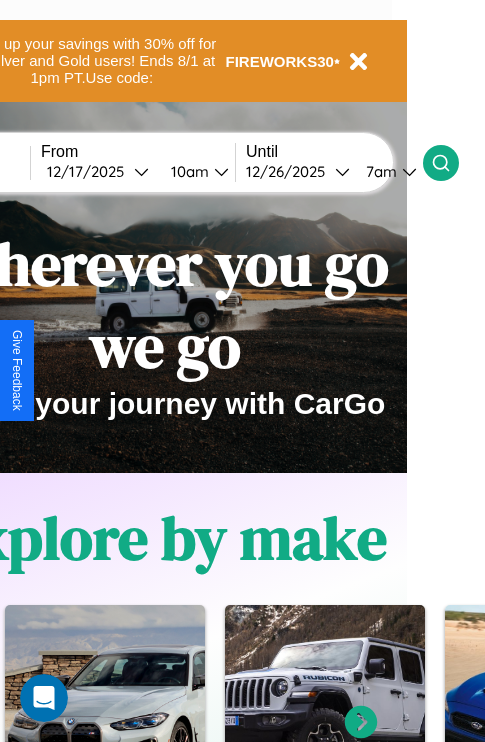 click 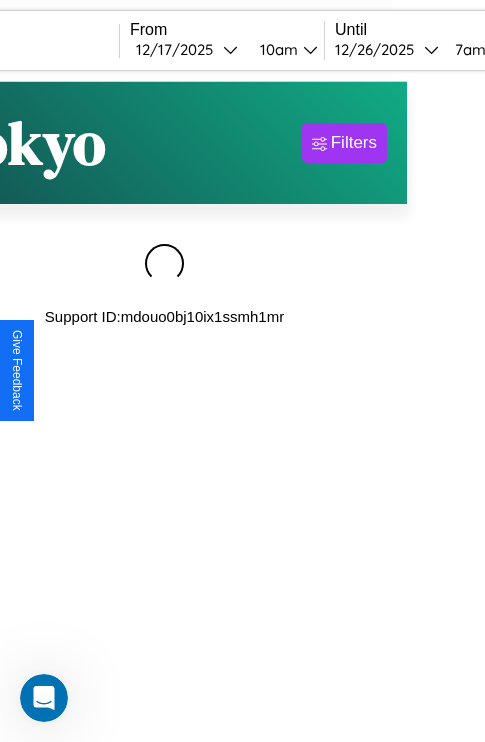 scroll, scrollTop: 0, scrollLeft: 0, axis: both 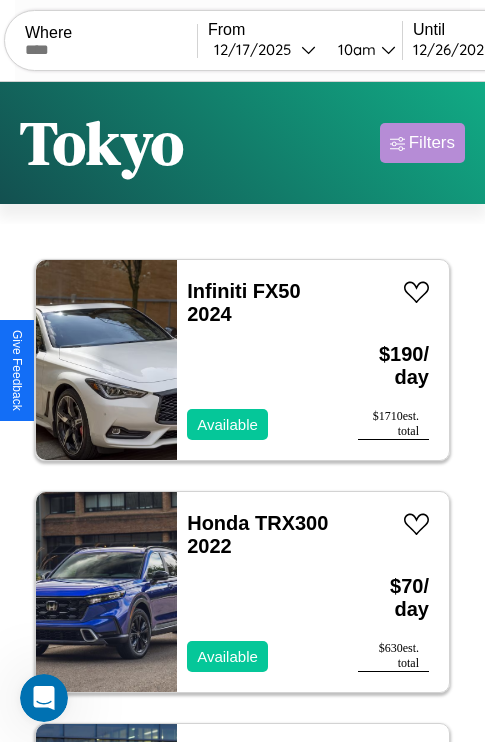 click on "Filters" at bounding box center [432, 143] 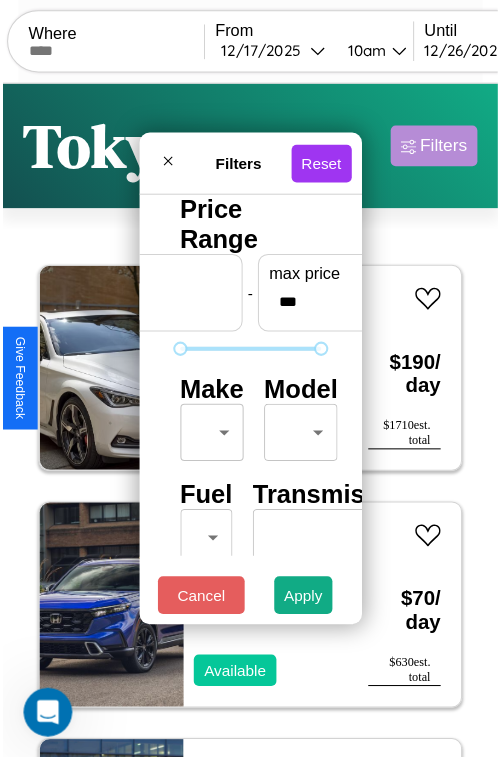 scroll, scrollTop: 59, scrollLeft: 0, axis: vertical 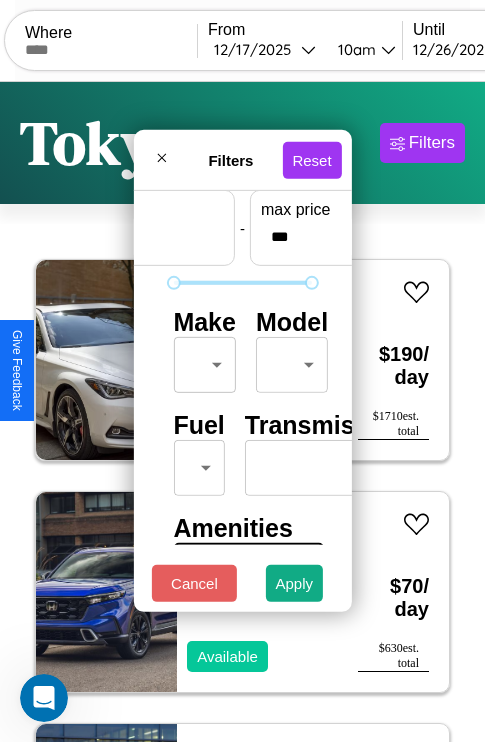 click on "CarGo Where From 12 / 17 / 2025 10am Until 12 / 26 / 2025 7am Become a Host Login Sign Up [CITY] Filters 22  cars in this area These cars can be picked up in this city. Infiniti   FX50   2024 Available $ 190  / day $ 1710  est. total Honda   TRX300   2022 Available $ 70  / day $ 630  est. total Acura   Vigor   2023 Available $ 170  / day $ 1530  est. total Subaru   XT6   2020 Available $ 150  / day $ 1350  est. total Volkswagen   CABRIOLET   2018 Available $ 60  / day $ 540  est. total Fiat   Spider 2000   2021 Available $ 180  / day $ 1620  est. total Lincoln   Zephyr   2018 Available $ 100  / day $ 900  est. total Mazda   MX-30   2016 Available $ 30  / day $ 270  est. total Ford   LN8000   2023 Available $ 140  / day $ 1260  est. total Fiat   Spider 2000   2022 Available $ 80  / day $ 720  est. total Hyundai   Excel   2018 Available $ 80  / day $ 720  est. total Bentley   Brooklands   2019 Available $ 90  / day $ 810  est. total Nissan   Frontier   2019 Available $ 50  / day $ 450  est. total Bentley     $ $" at bounding box center [242, 412] 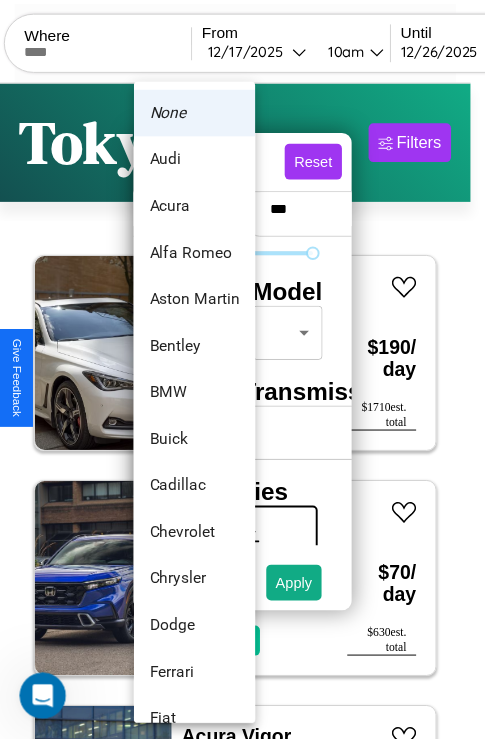 scroll, scrollTop: 38, scrollLeft: 0, axis: vertical 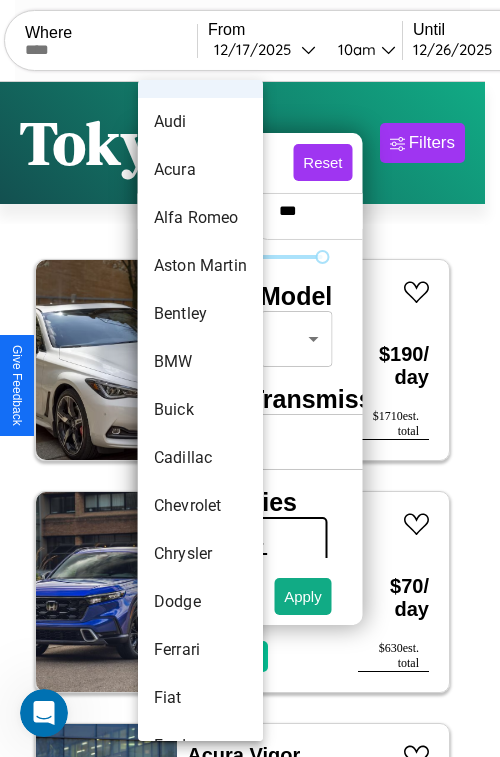 click on "Buick" at bounding box center (200, 410) 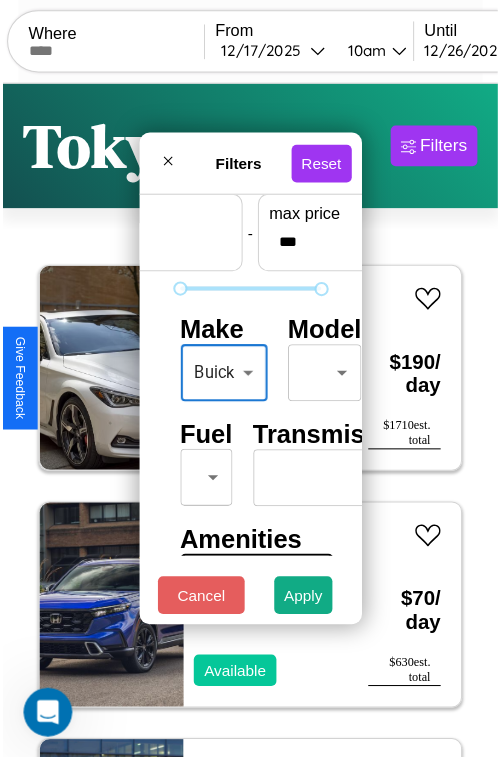 scroll, scrollTop: 59, scrollLeft: 8, axis: both 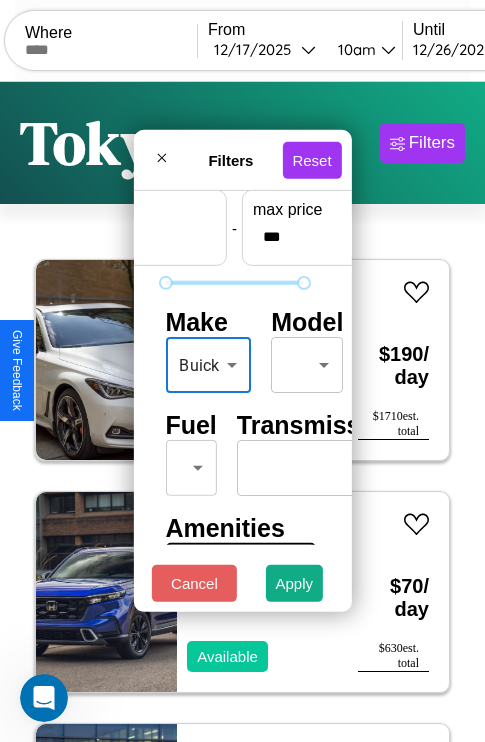 click on "CarGo Where From 12 / 17 / 2025 10am Until 12 / 26 / 2025 7am Become a Host Login Sign Up [CITY] Filters 22  cars in this area These cars can be picked up in this city. Infiniti   FX50   2024 Available $ 190  / day $ 1710  est. total Honda   TRX300   2022 Available $ 70  / day $ 630  est. total Acura   Vigor   2023 Available $ 170  / day $ 1530  est. total Subaru   XT6   2020 Available $ 150  / day $ 1350  est. total Volkswagen   CABRIOLET   2018 Available $ 60  / day $ 540  est. total Fiat   Spider 2000   2021 Available $ 180  / day $ 1620  est. total Lincoln   Zephyr   2018 Available $ 100  / day $ 900  est. total Mazda   MX-30   2016 Available $ 30  / day $ 270  est. total Ford   LN8000   2023 Available $ 140  / day $ 1260  est. total Fiat   Spider 2000   2022 Available $ 80  / day $ 720  est. total Hyundai   Excel   2018 Available $ 80  / day $ 720  est. total Bentley   Brooklands   2019 Available $ 90  / day $ 810  est. total Nissan   Frontier   2019 Available $ 50  / day $ 450  est. total Bentley     $ $" at bounding box center [242, 412] 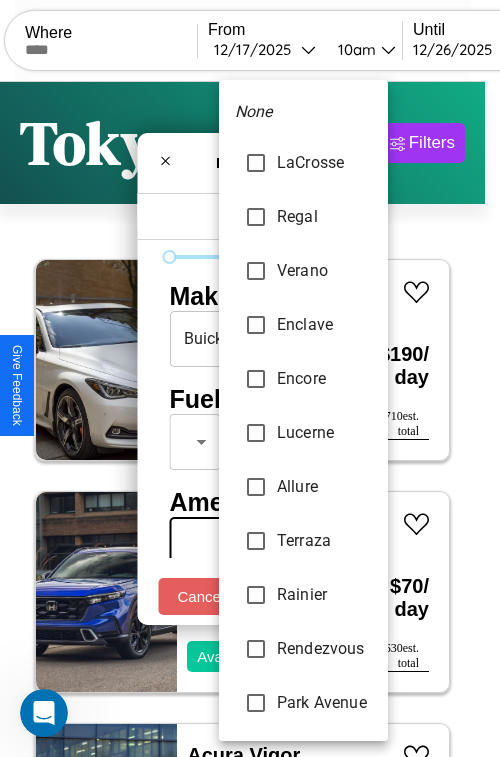 scroll, scrollTop: 23, scrollLeft: 0, axis: vertical 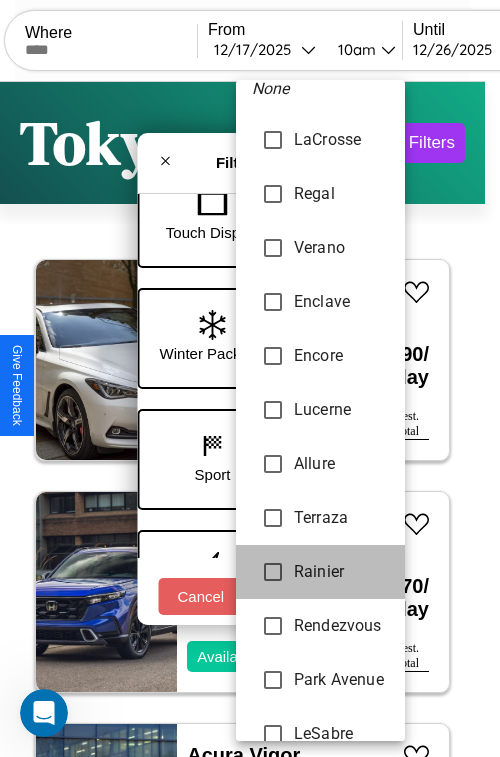 click on "Rainier" at bounding box center [320, 572] 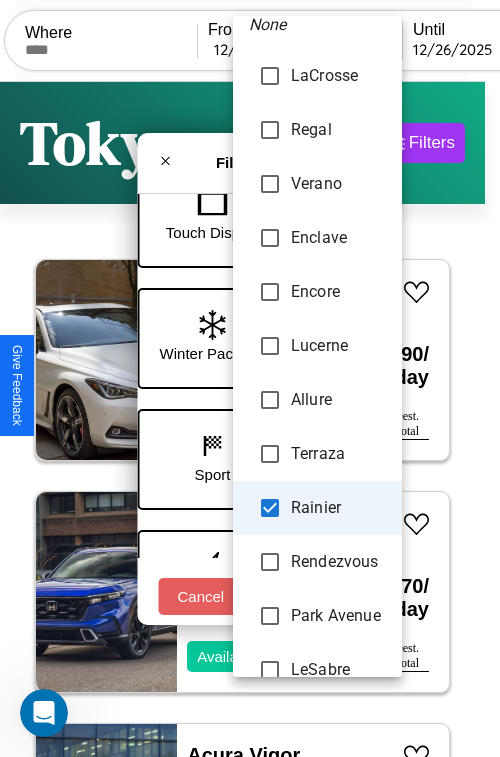 scroll, scrollTop: 656, scrollLeft: 0, axis: vertical 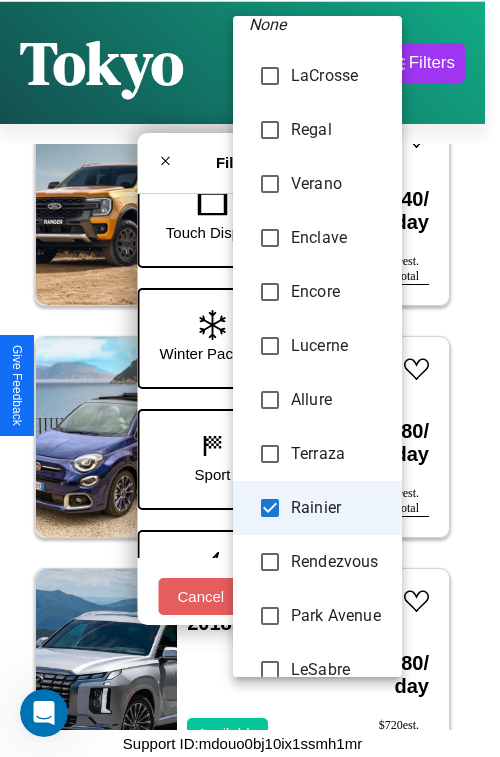 click on "Terraza" at bounding box center [317, 454] 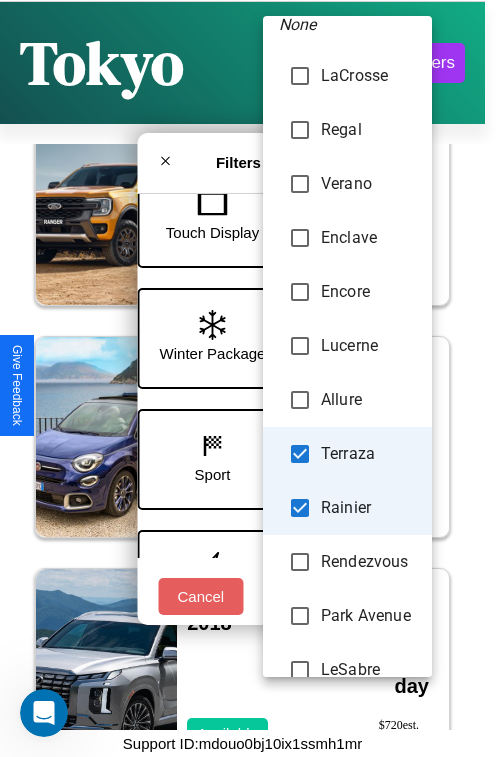 click at bounding box center [250, 378] 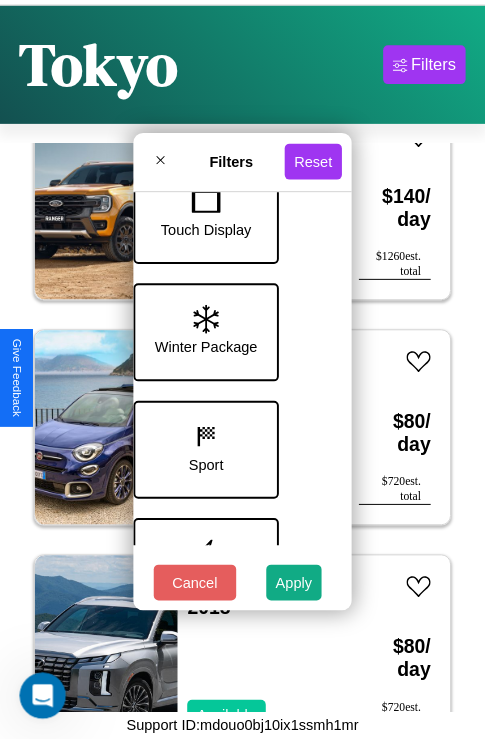 scroll, scrollTop: 59, scrollLeft: 40, axis: both 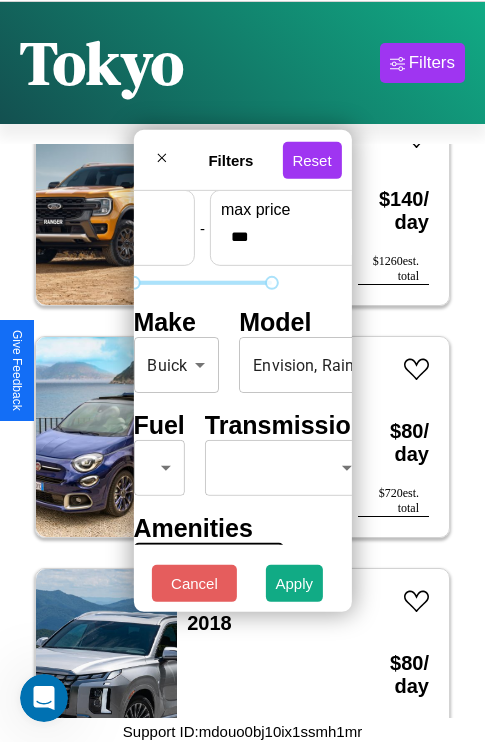 click on "CarGo Where From 12 / 17 / 2025 10am Until 12 / 26 / 2025 7am Become a Host Login Sign Up [CITY] Filters 22  cars in this area These cars can be picked up in this city. Infiniti   FX50   2024 Available $ 190  / day $ 1710  est. total Honda   TRX300   2022 Available $ 70  / day $ 630  est. total Acura   Vigor   2023 Available $ 170  / day $ 1530  est. total Subaru   XT6   2020 Available $ 150  / day $ 1350  est. total Volkswagen   CABRIOLET   2018 Available $ 60  / day $ 540  est. total Fiat   Spider 2000   2021 Available $ 180  / day $ 1620  est. total Lincoln   Zephyr   2018 Available $ 100  / day $ 900  est. total Mazda   MX-30   2016 Available $ 30  / day $ 270  est. total Ford   LN8000   2023 Available $ 140  / day $ 1260  est. total Fiat   Spider 2000   2022 Available $ 80  / day $ 720  est. total Hyundai   Excel   2018 Available $ 80  / day $ 720  est. total Bentley   Brooklands   2019 Available $ 90  / day $ 810  est. total Nissan   Frontier   2019 Available $ 50  / day $ 450  est. total Bentley     $ $" at bounding box center (242, 332) 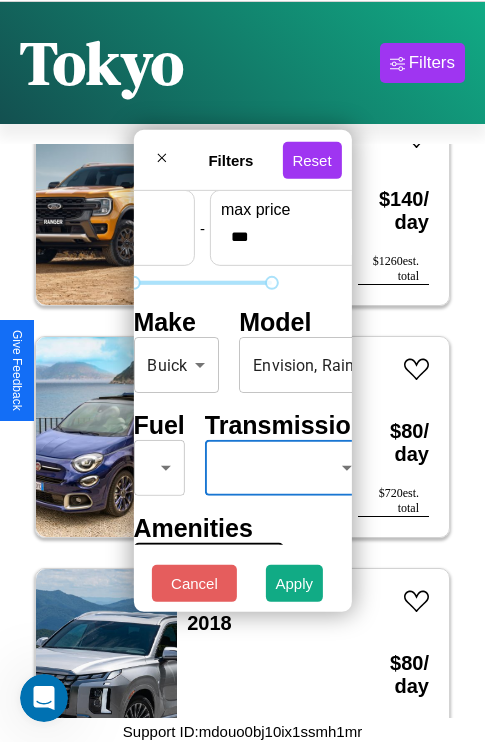 click on "CarGo Where From 12 / 17 / 2025 10am Until 12 / 26 / 2025 7am Become a Host Login Sign Up [CITY] Filters 22  cars in this area These cars can be picked up in this city. Infiniti   FX50   2024 Available $ 190  / day $ 1710  est. total Honda   TRX300   2022 Available $ 70  / day $ 630  est. total Acura   Vigor   2023 Available $ 170  / day $ 1530  est. total Subaru   XT6   2020 Available $ 150  / day $ 1350  est. total Volkswagen   CABRIOLET   2018 Available $ 60  / day $ 540  est. total Fiat   Spider 2000   2021 Available $ 180  / day $ 1620  est. total Lincoln   Zephyr   2018 Available $ 100  / day $ 900  est. total Mazda   MX-30   2016 Available $ 30  / day $ 270  est. total Ford   LN8000   2023 Available $ 140  / day $ 1260  est. total Fiat   Spider 2000   2022 Available $ 80  / day $ 720  est. total Hyundai   Excel   2018 Available $ 80  / day $ 720  est. total Bentley   Brooklands   2019 Available $ 90  / day $ 810  est. total Nissan   Frontier   2019 Available $ 50  / day $ 450  est. total Bentley     $ $" at bounding box center [242, 332] 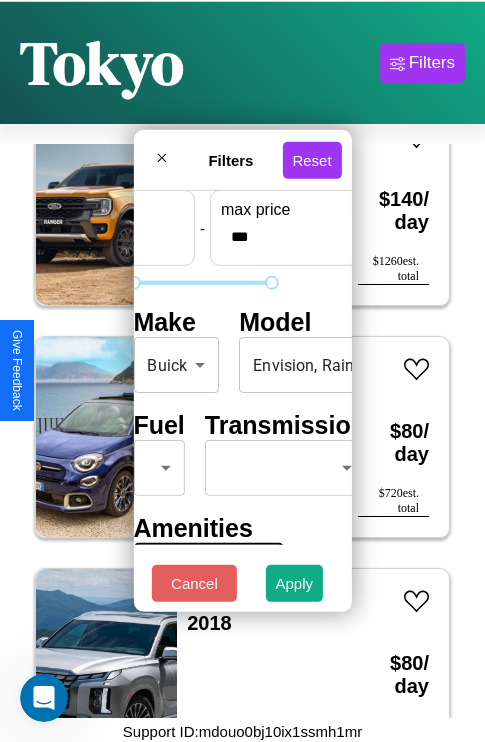 click on "CarGo Where From 12 / 17 / 2025 10am Until 12 / 26 / 2025 7am Become a Host Login Sign Up [CITY] Filters 22  cars in this area These cars can be picked up in this city. Infiniti   FX50   2024 Available $ 190  / day $ 1710  est. total Honda   TRX300   2022 Available $ 70  / day $ 630  est. total Acura   Vigor   2023 Available $ 170  / day $ 1530  est. total Subaru   XT6   2020 Available $ 150  / day $ 1350  est. total Volkswagen   CABRIOLET   2018 Available $ 60  / day $ 540  est. total Fiat   Spider 2000   2021 Available $ 180  / day $ 1620  est. total Lincoln   Zephyr   2018 Available $ 100  / day $ 900  est. total Mazda   MX-30   2016 Available $ 30  / day $ 270  est. total Ford   LN8000   2023 Available $ 140  / day $ 1260  est. total Fiat   Spider 2000   2022 Available $ 80  / day $ 720  est. total Hyundai   Excel   2018 Available $ 80  / day $ 720  est. total Bentley   Brooklands   2019 Available $ 90  / day $ 810  est. total Nissan   Frontier   2019 Available $ 50  / day $ 450  est. total Bentley     $ $" at bounding box center (242, 332) 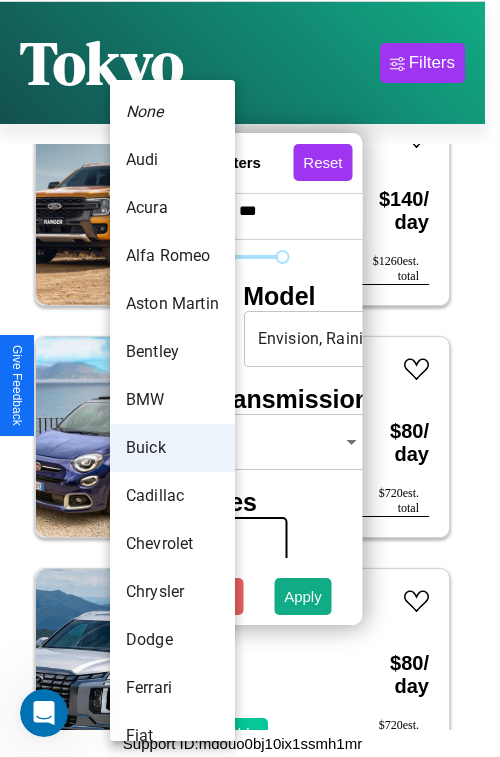click on "Bentley" at bounding box center [172, 352] 